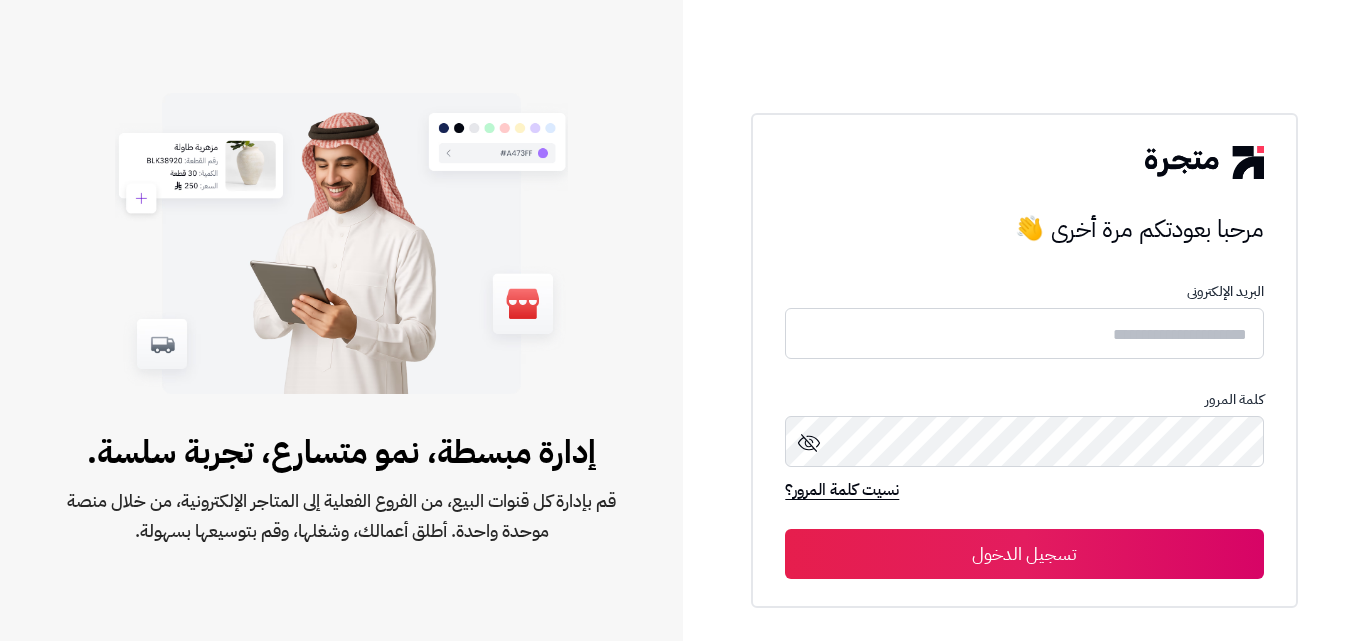 scroll, scrollTop: 0, scrollLeft: 0, axis: both 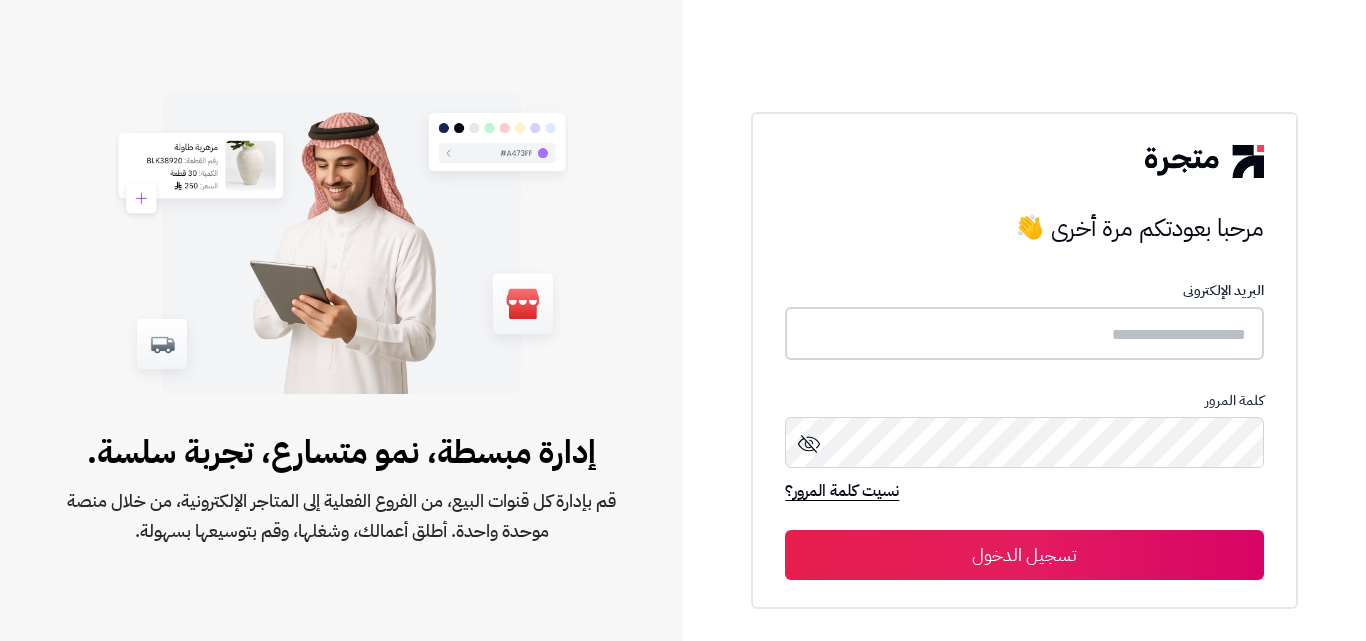 click at bounding box center (1024, 333) 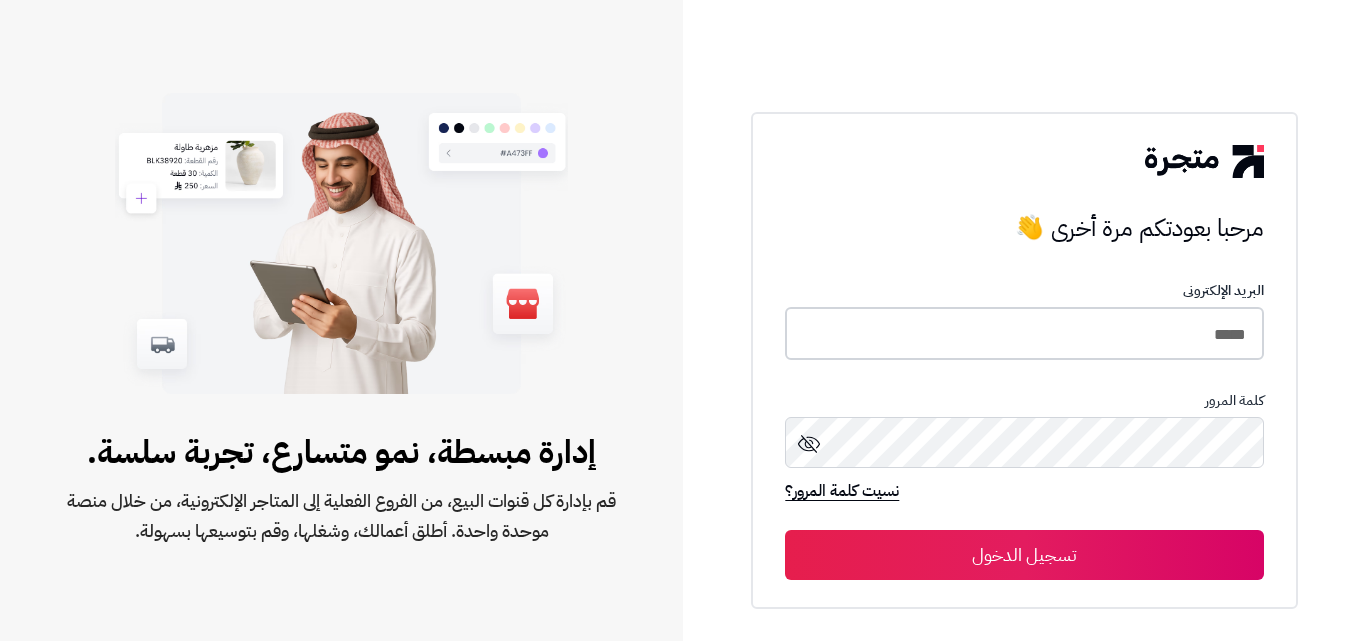 type on "*****" 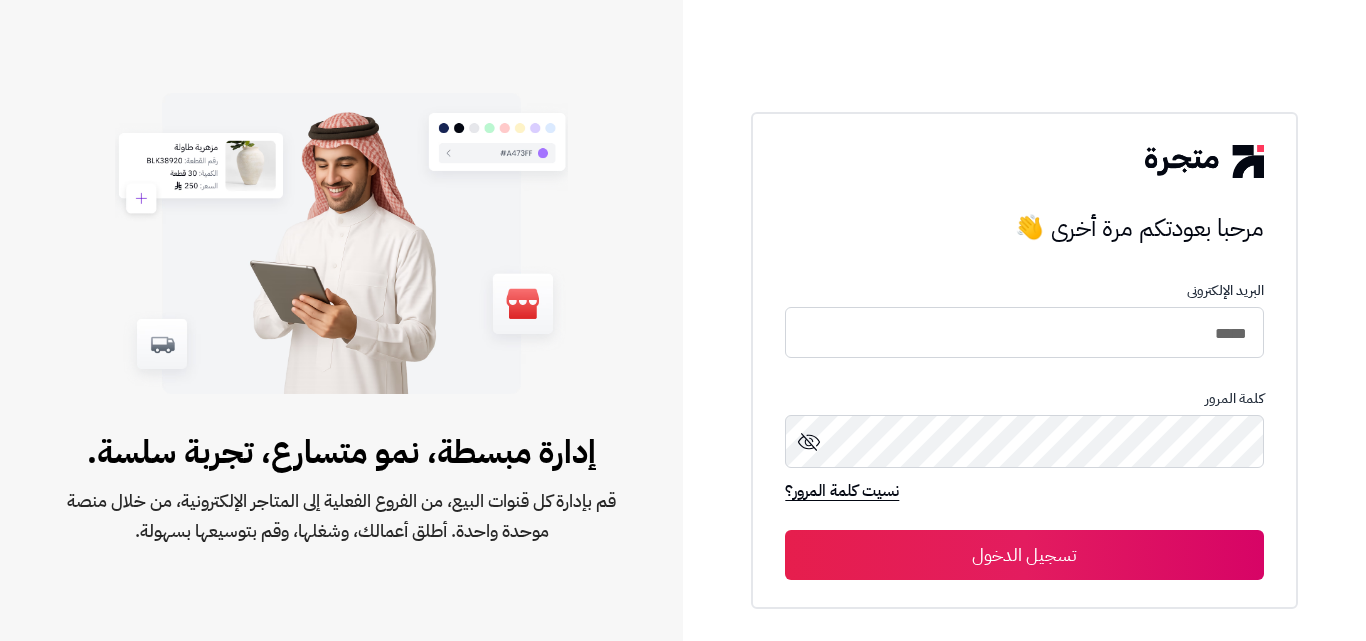 click on "تسجيل الدخول" at bounding box center [1024, 555] 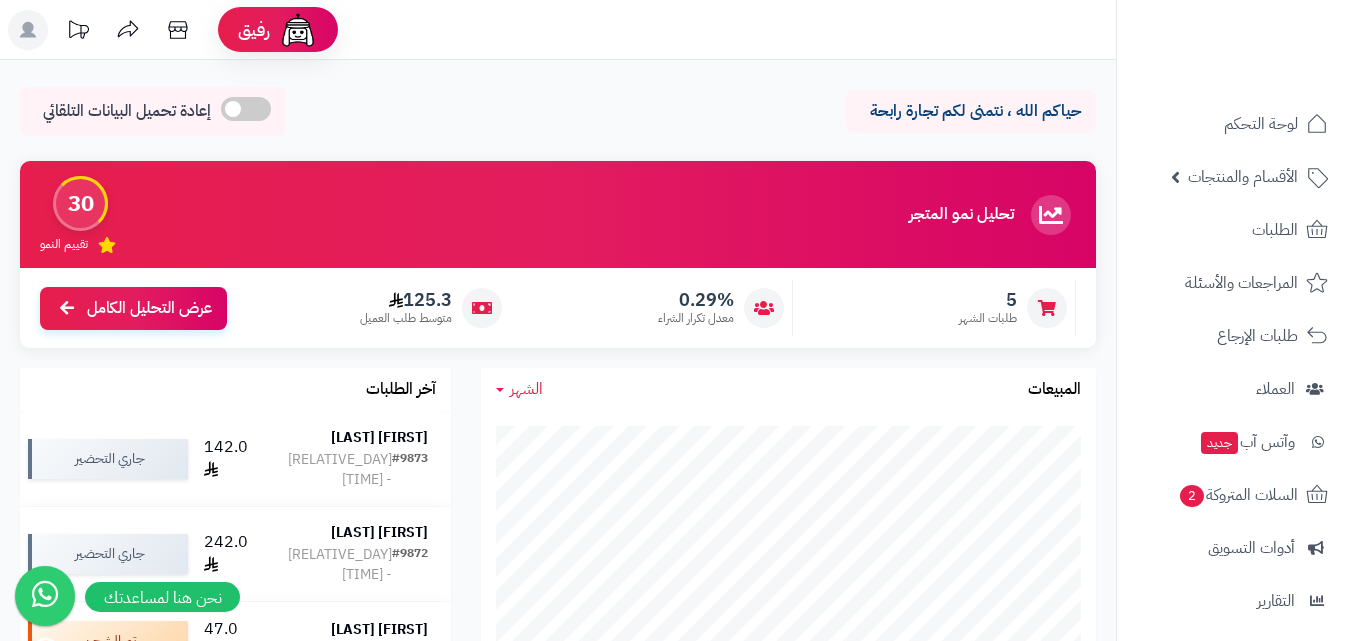 scroll, scrollTop: 0, scrollLeft: 0, axis: both 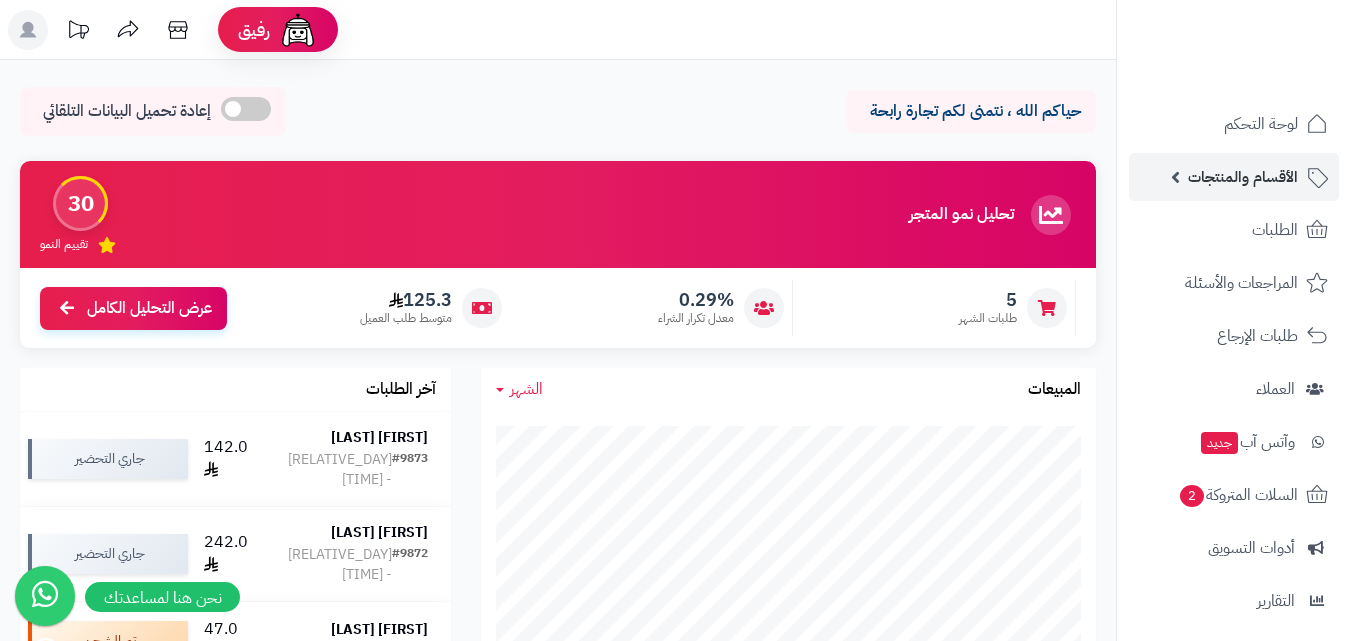 click on "الأقسام والمنتجات" at bounding box center [1243, 177] 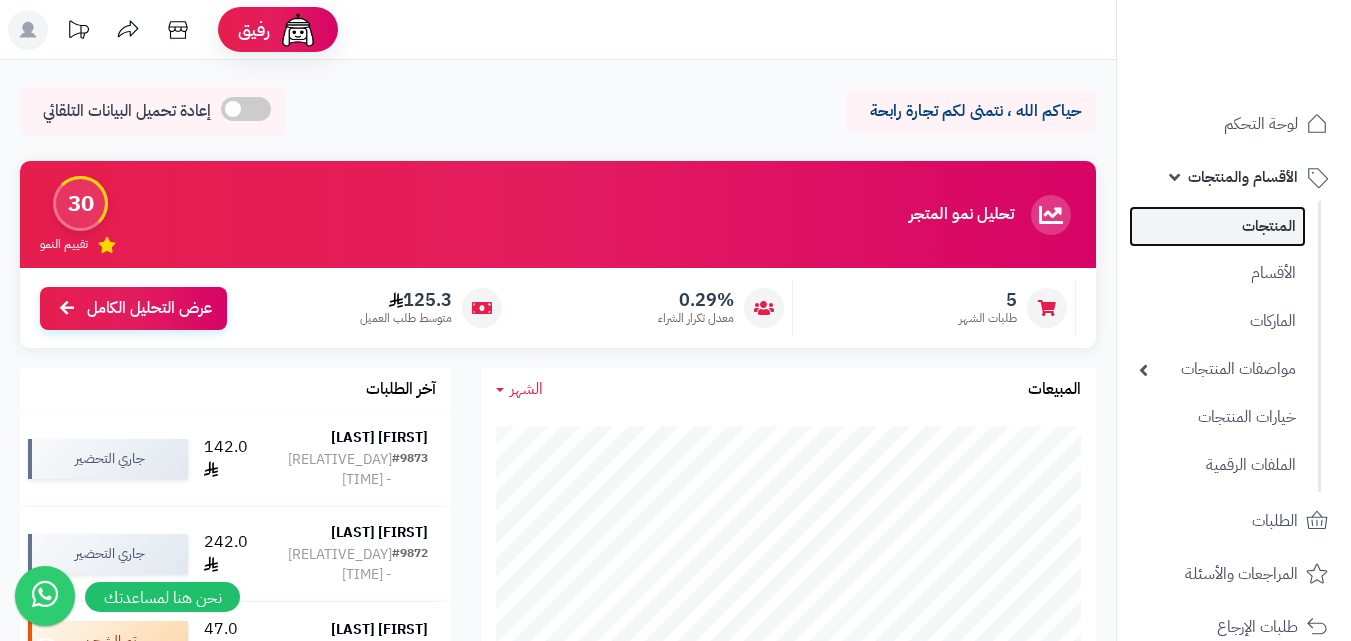 click on "المنتجات" at bounding box center (1217, 226) 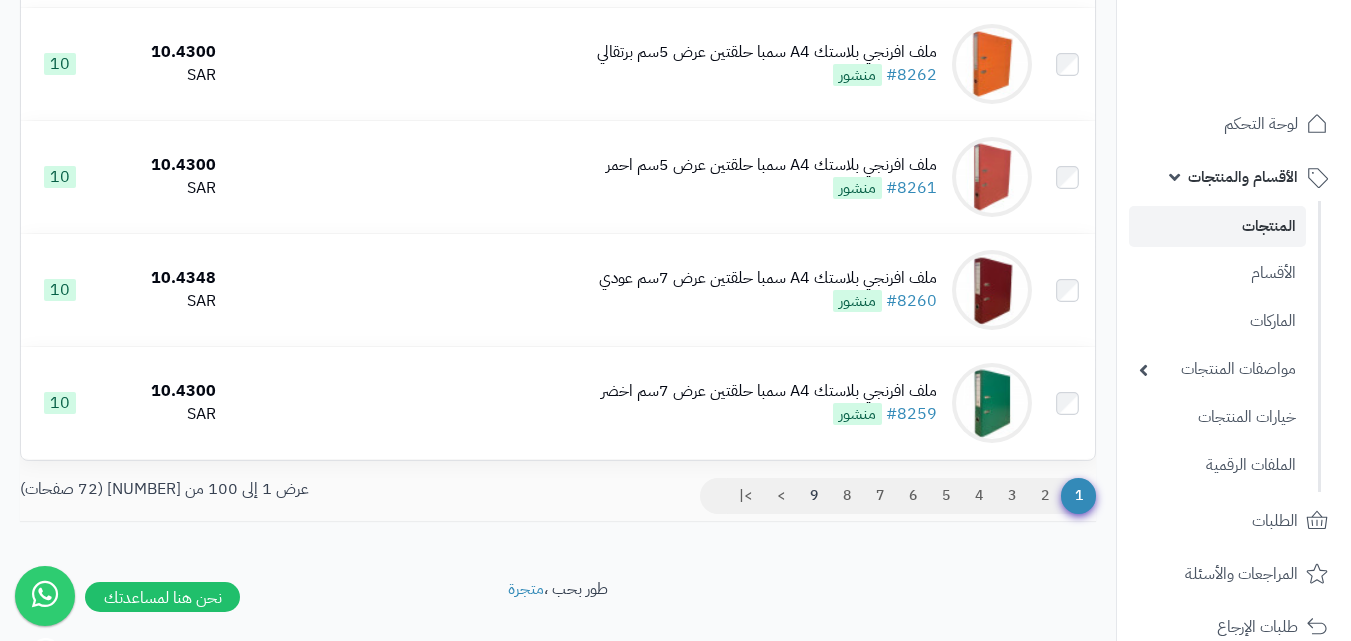 scroll, scrollTop: 11152, scrollLeft: 0, axis: vertical 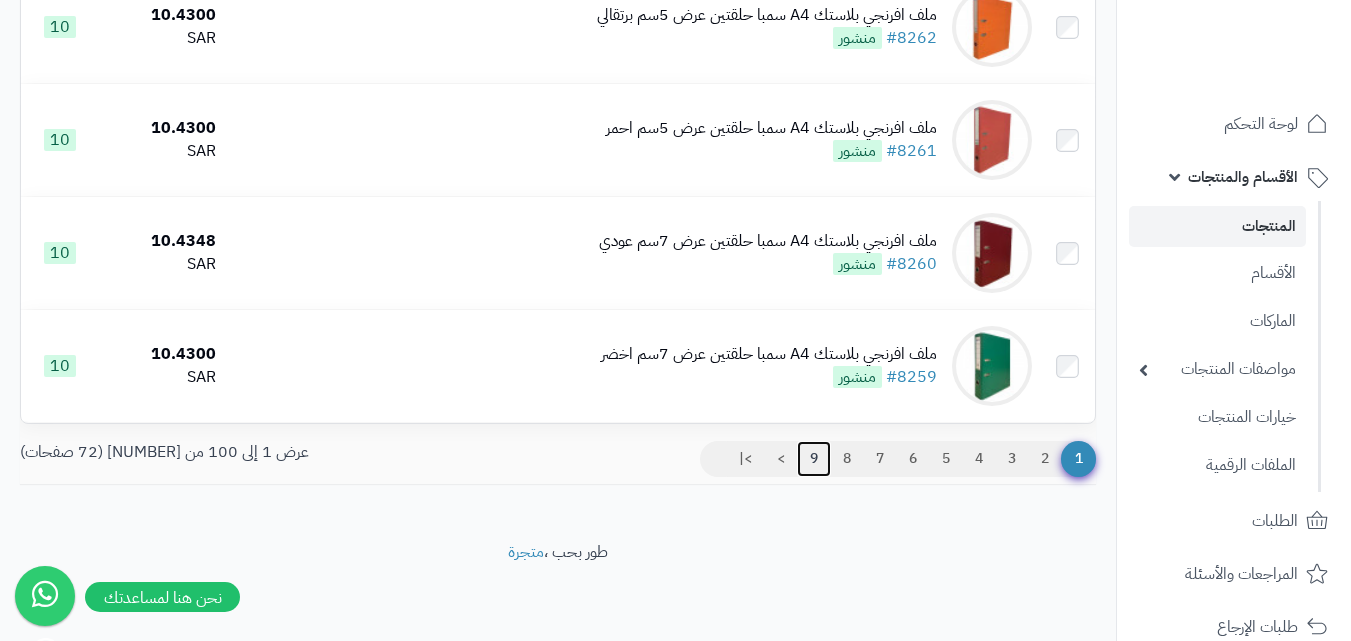 click on "9" at bounding box center (814, 459) 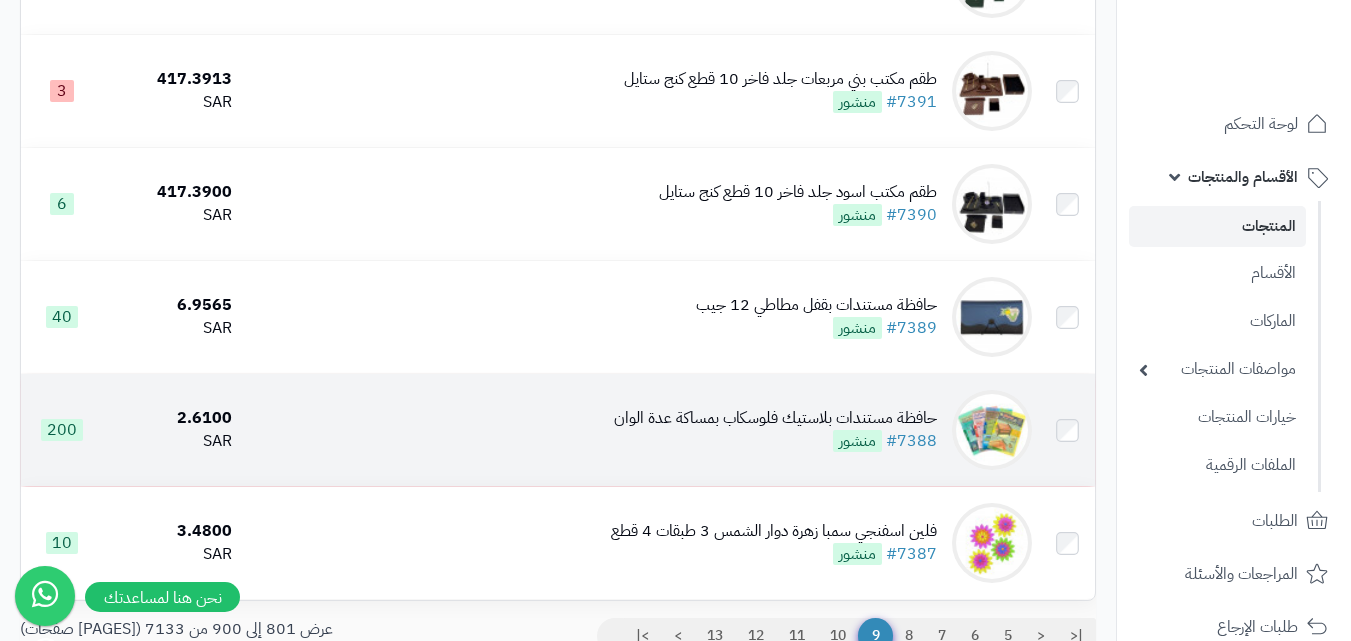 scroll, scrollTop: 11152, scrollLeft: 0, axis: vertical 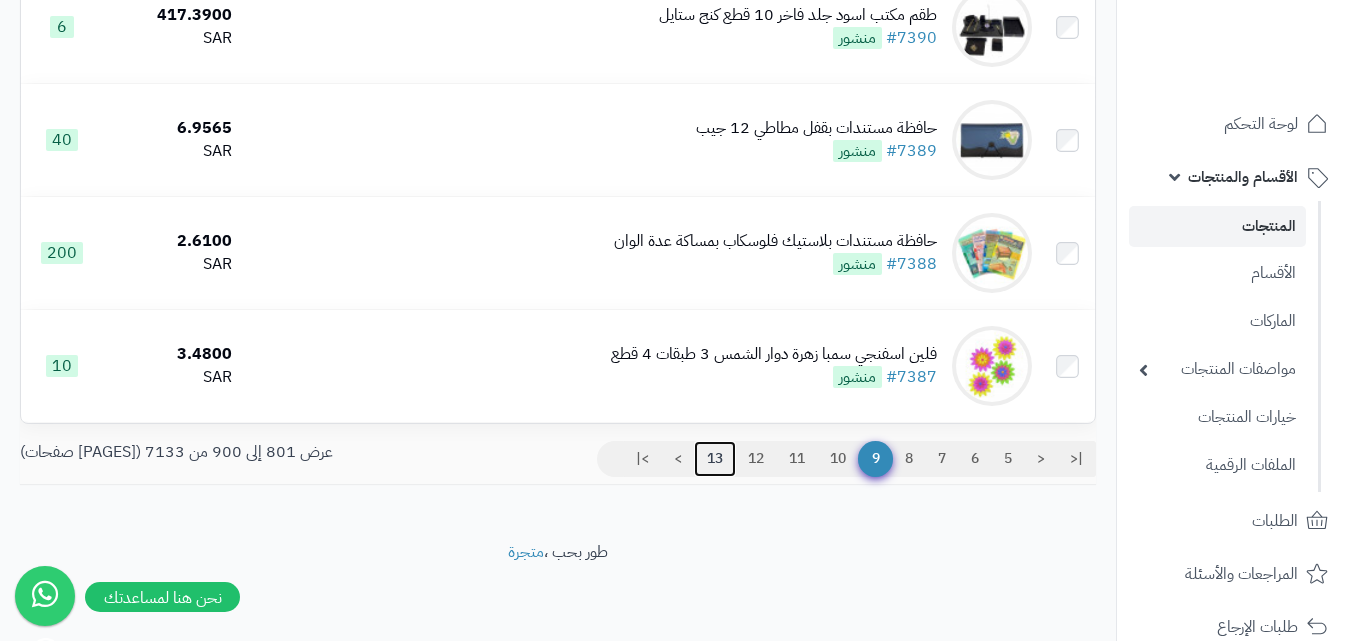 click on "13" at bounding box center [715, 459] 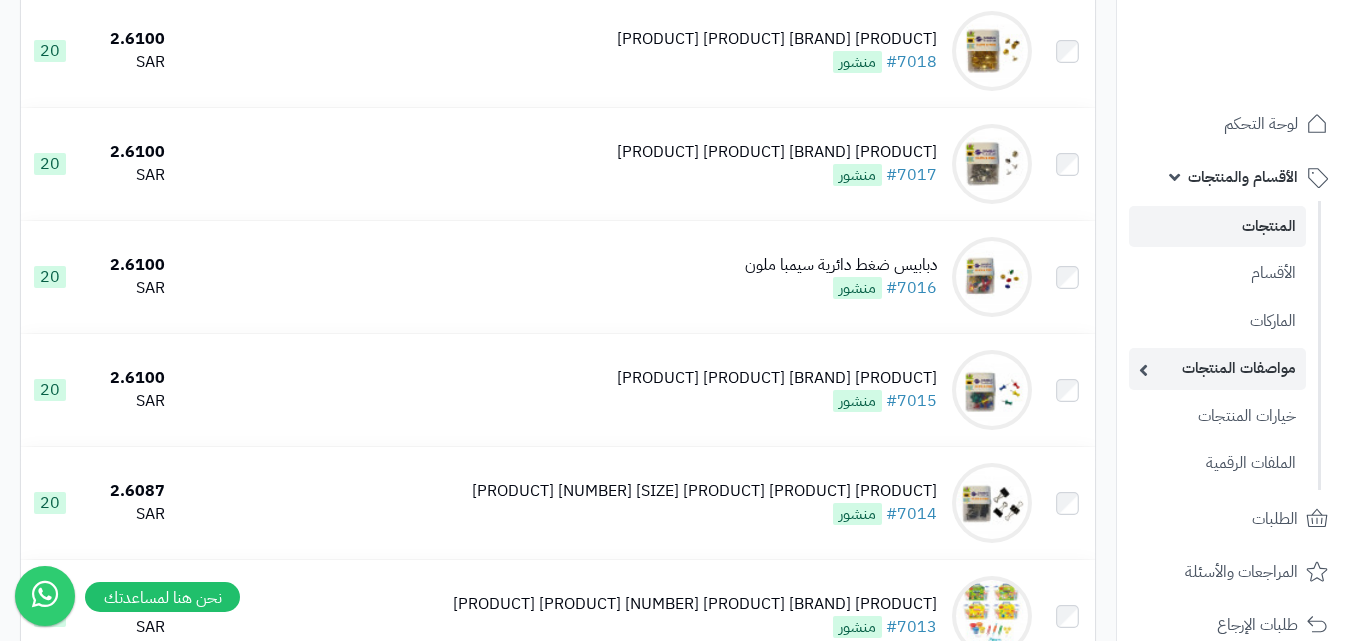 scroll, scrollTop: 5700, scrollLeft: 0, axis: vertical 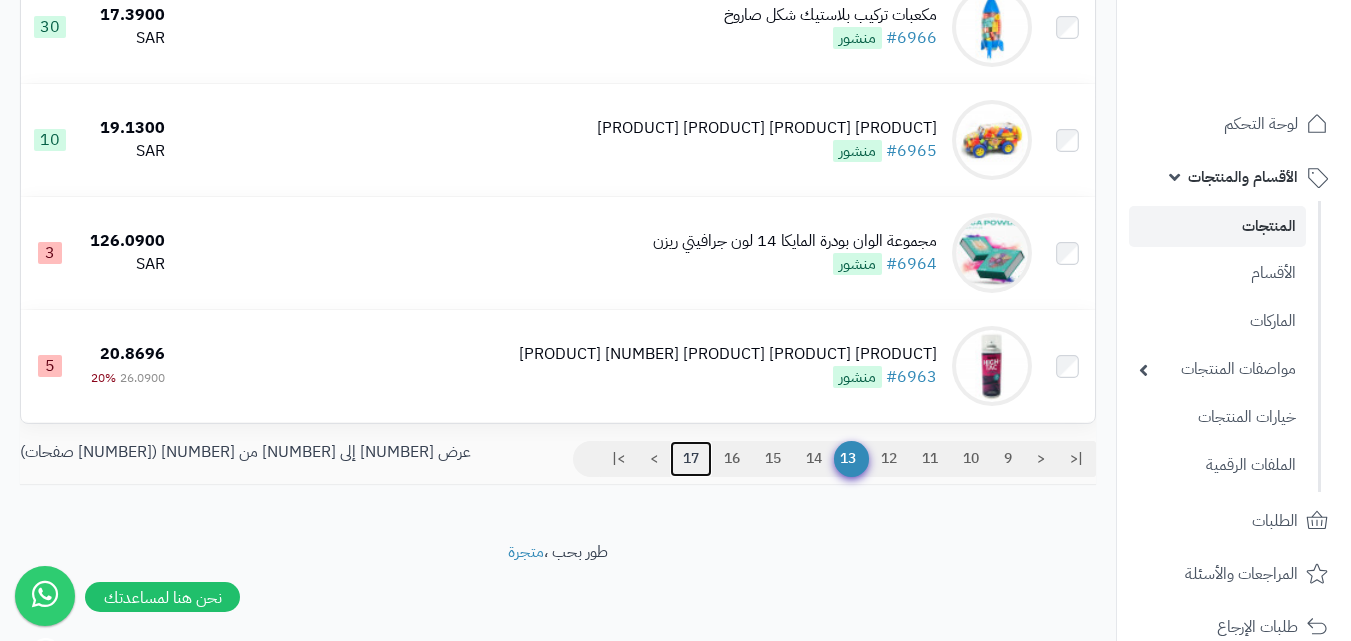 click on "17" at bounding box center (691, 459) 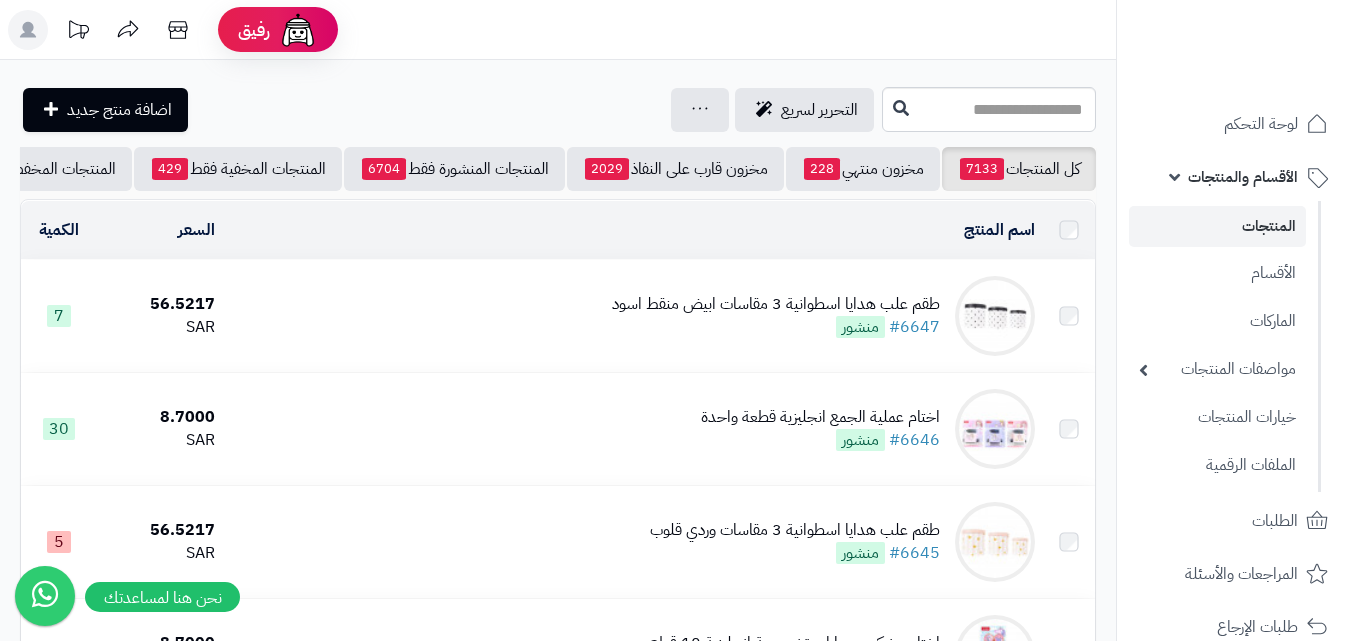 scroll, scrollTop: 0, scrollLeft: 0, axis: both 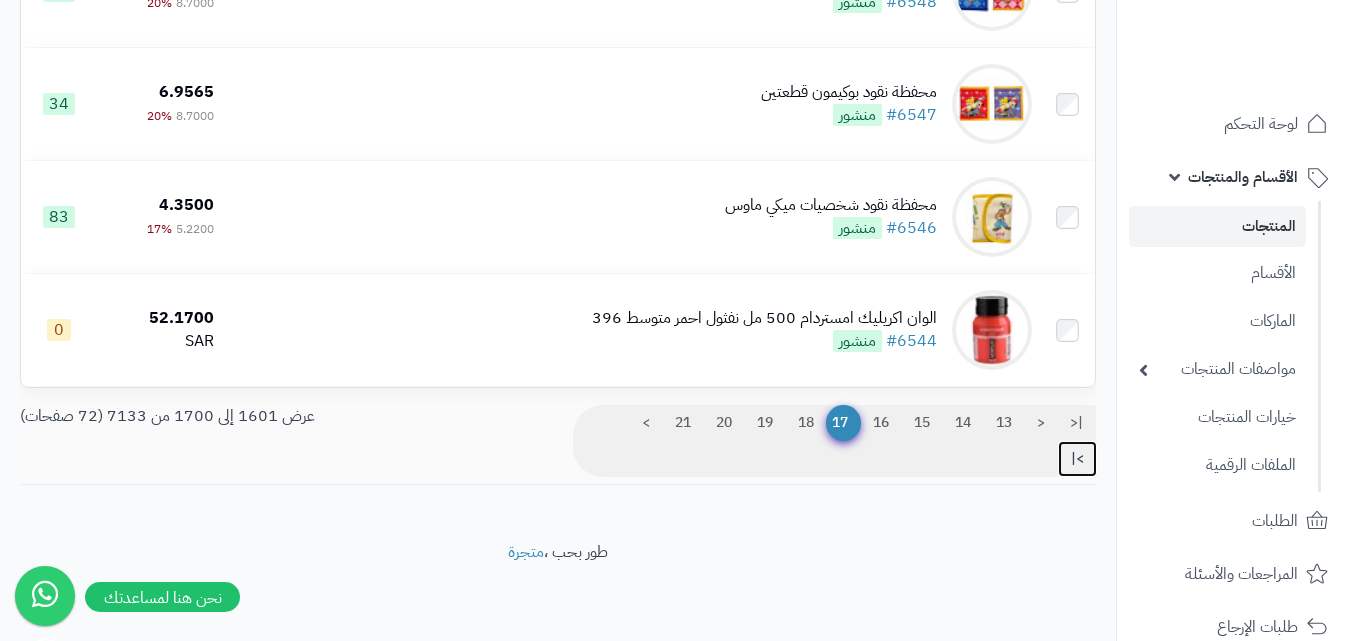 click on ">|" at bounding box center [1077, 459] 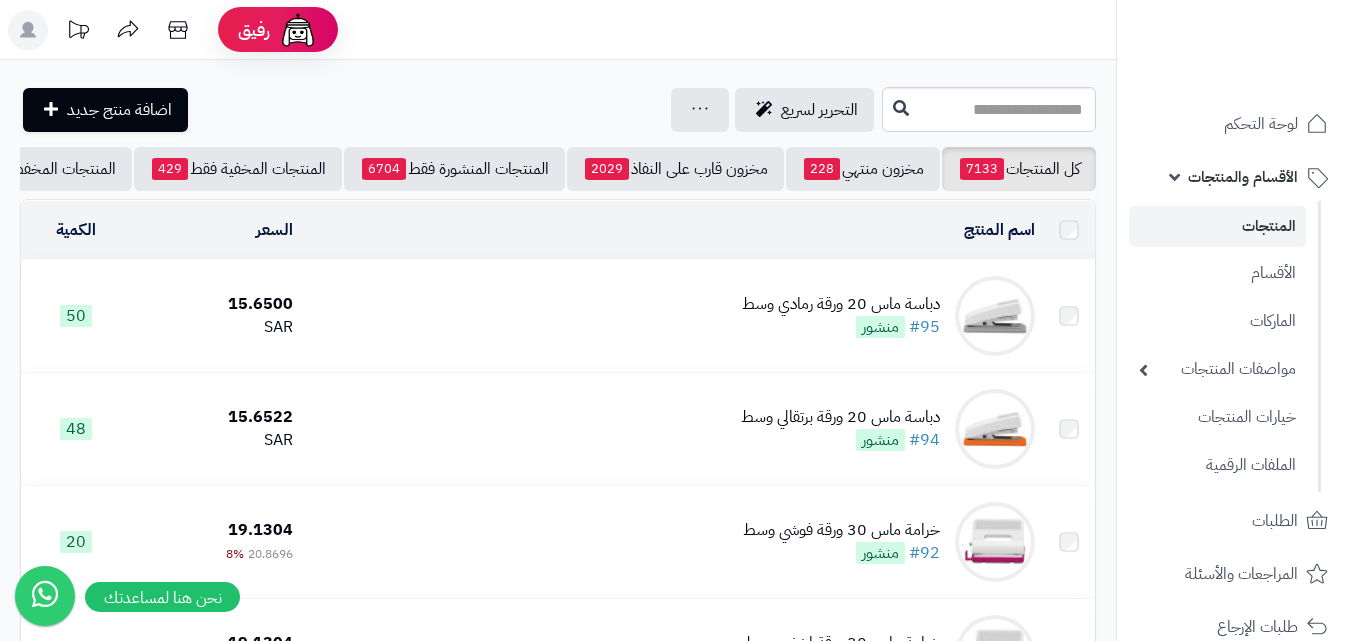 scroll, scrollTop: 0, scrollLeft: 0, axis: both 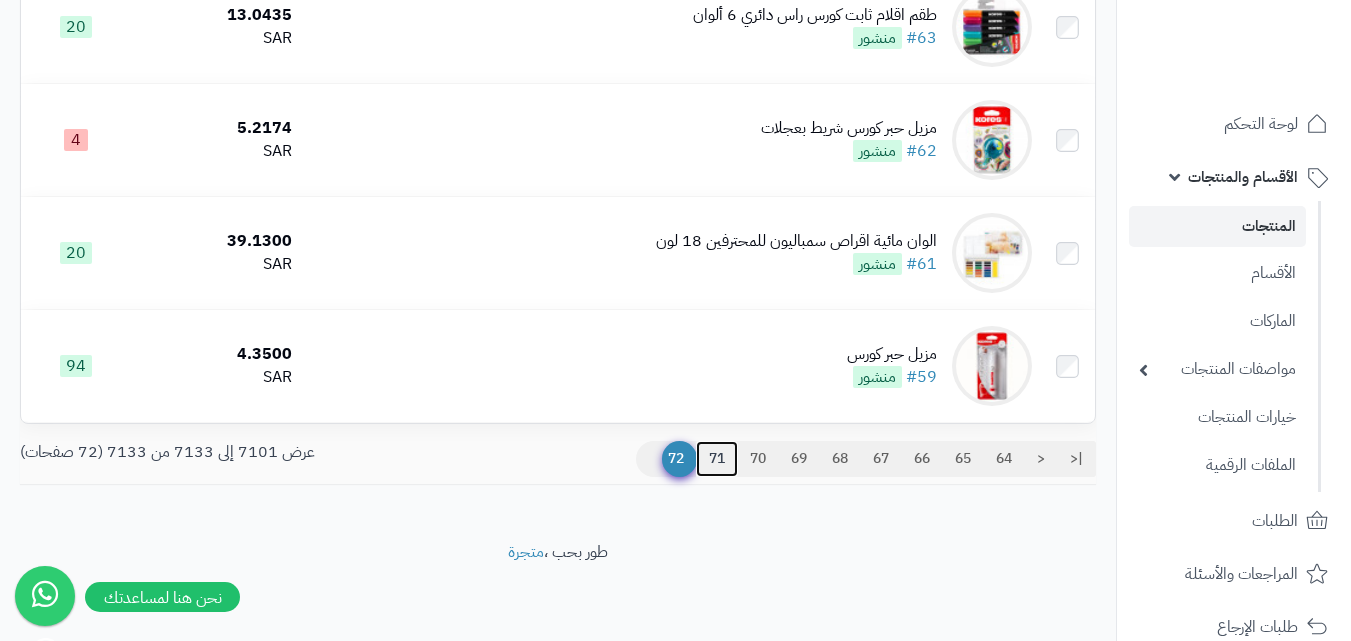 click on "71" at bounding box center (717, 459) 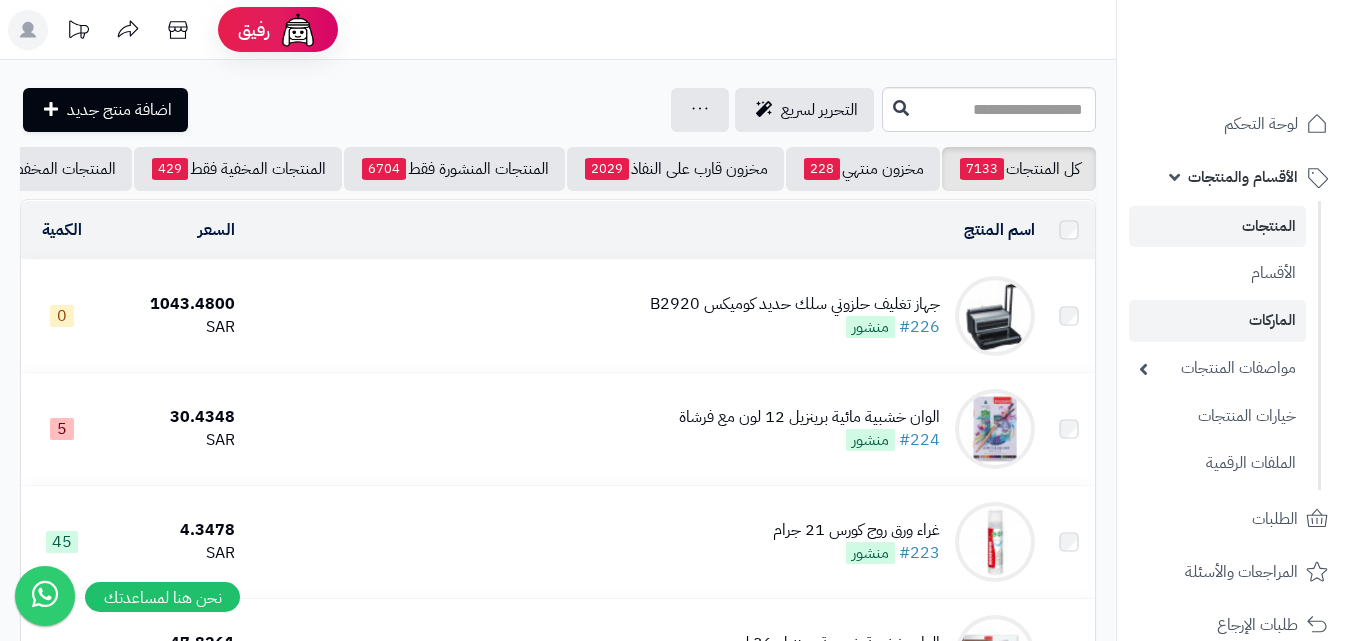 scroll, scrollTop: 0, scrollLeft: 0, axis: both 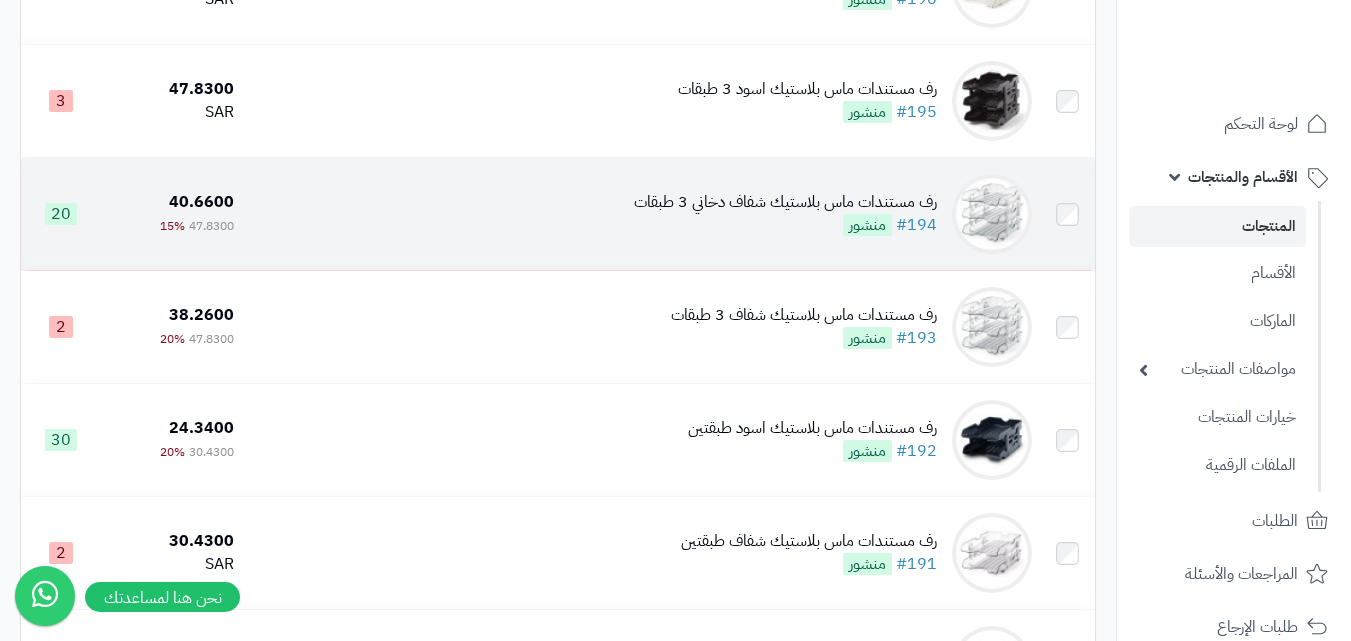 click on "رف مستندات ماس بلاستيك شفاف دخاني 3 طبقات
#194
منشور" at bounding box center (641, 214) 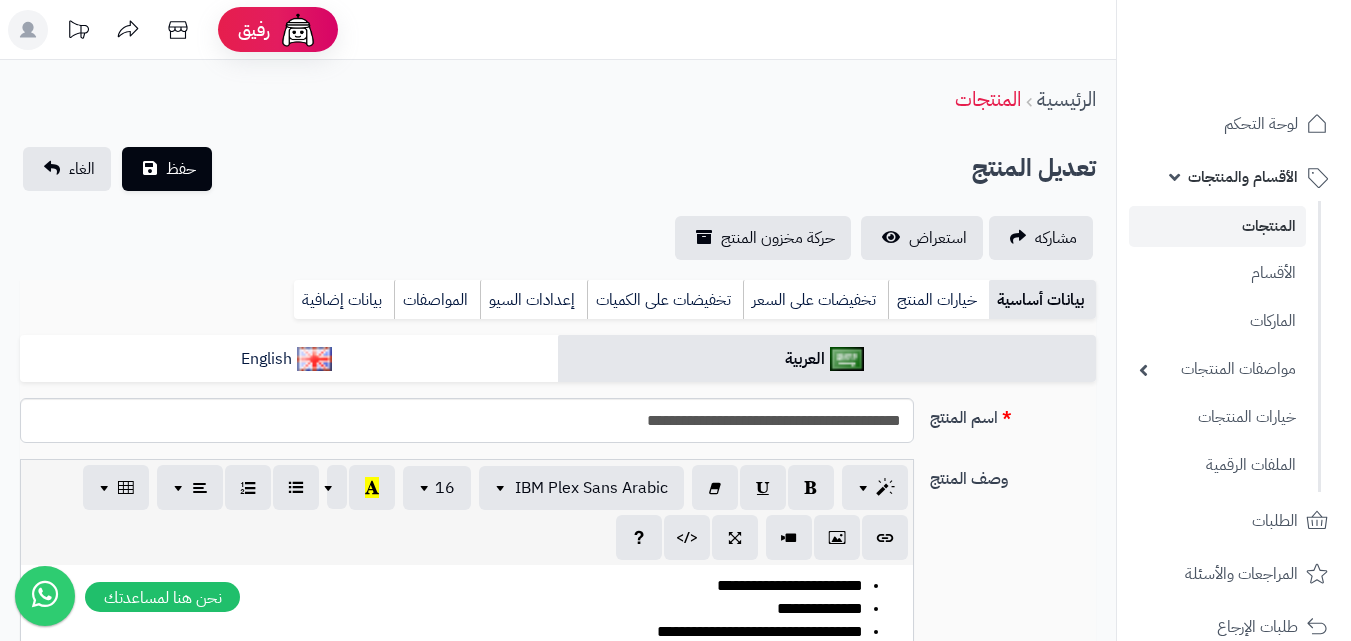 scroll, scrollTop: 0, scrollLeft: 0, axis: both 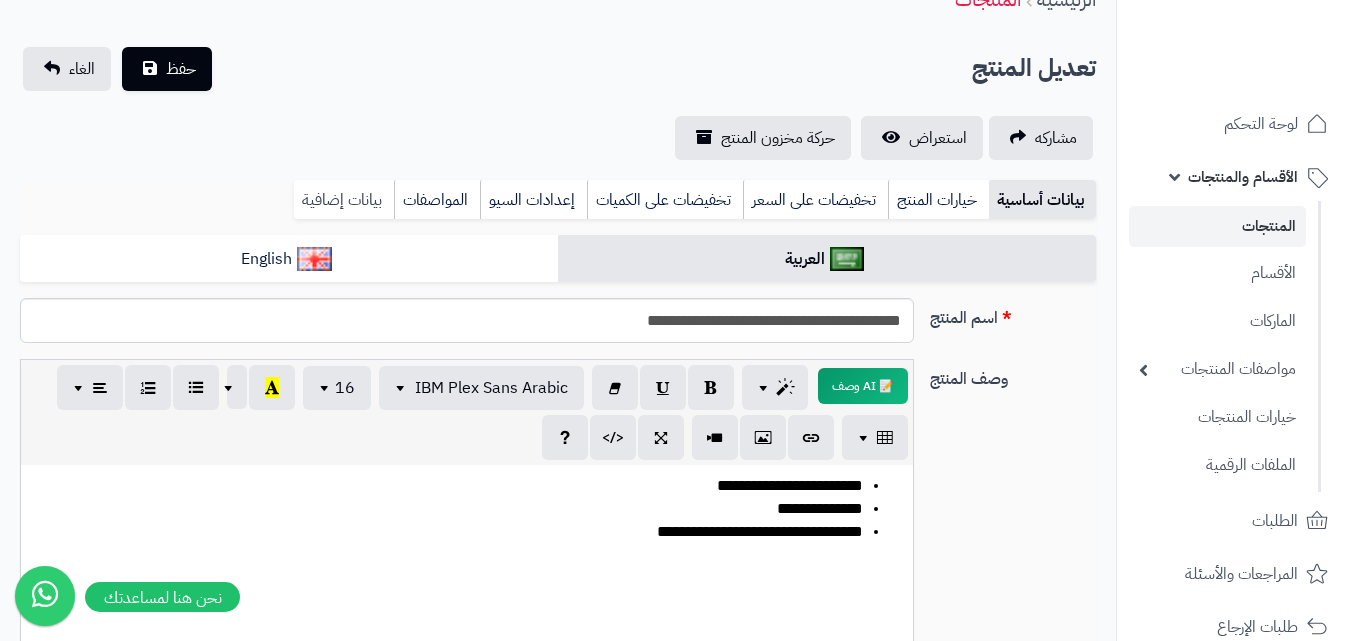 click on "بيانات إضافية" at bounding box center [344, 200] 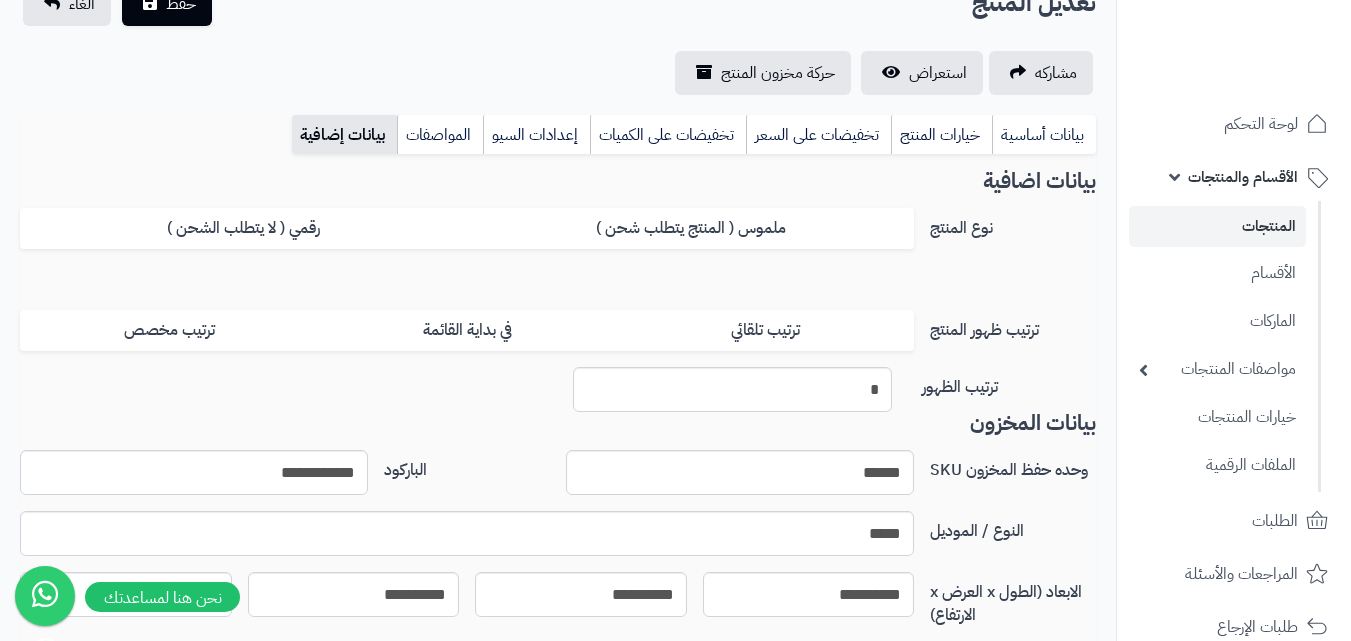 scroll, scrollTop: 200, scrollLeft: 0, axis: vertical 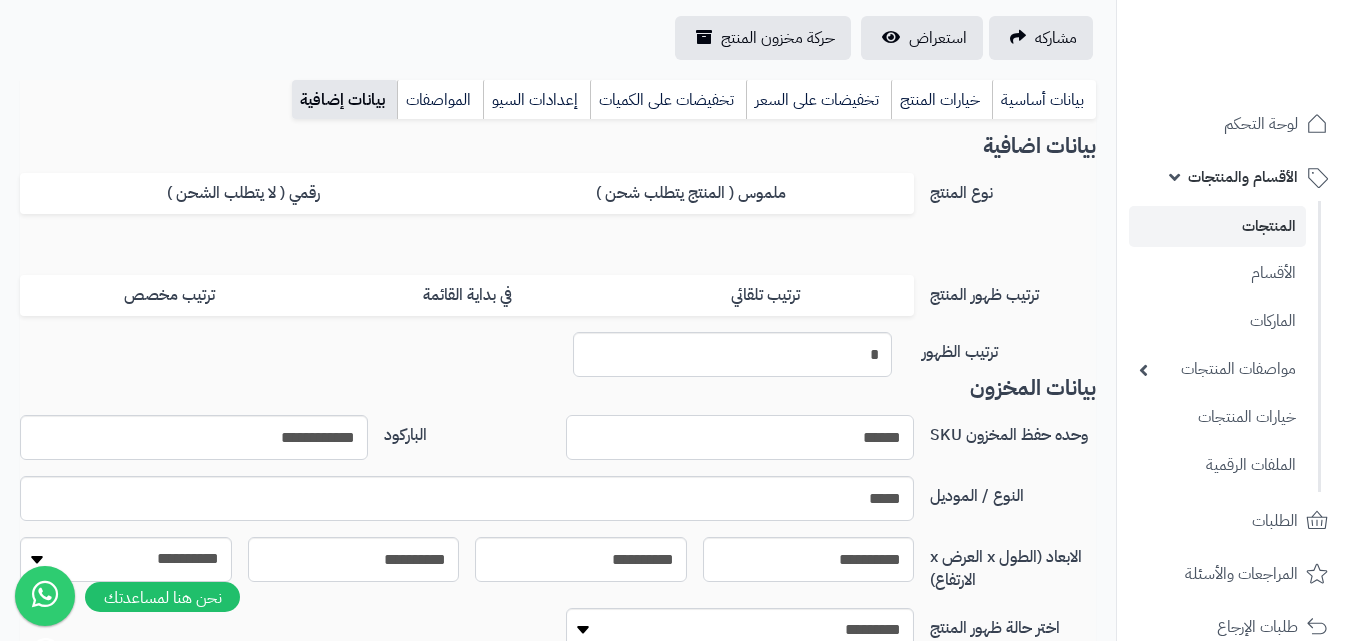 click on "******" at bounding box center [740, 437] 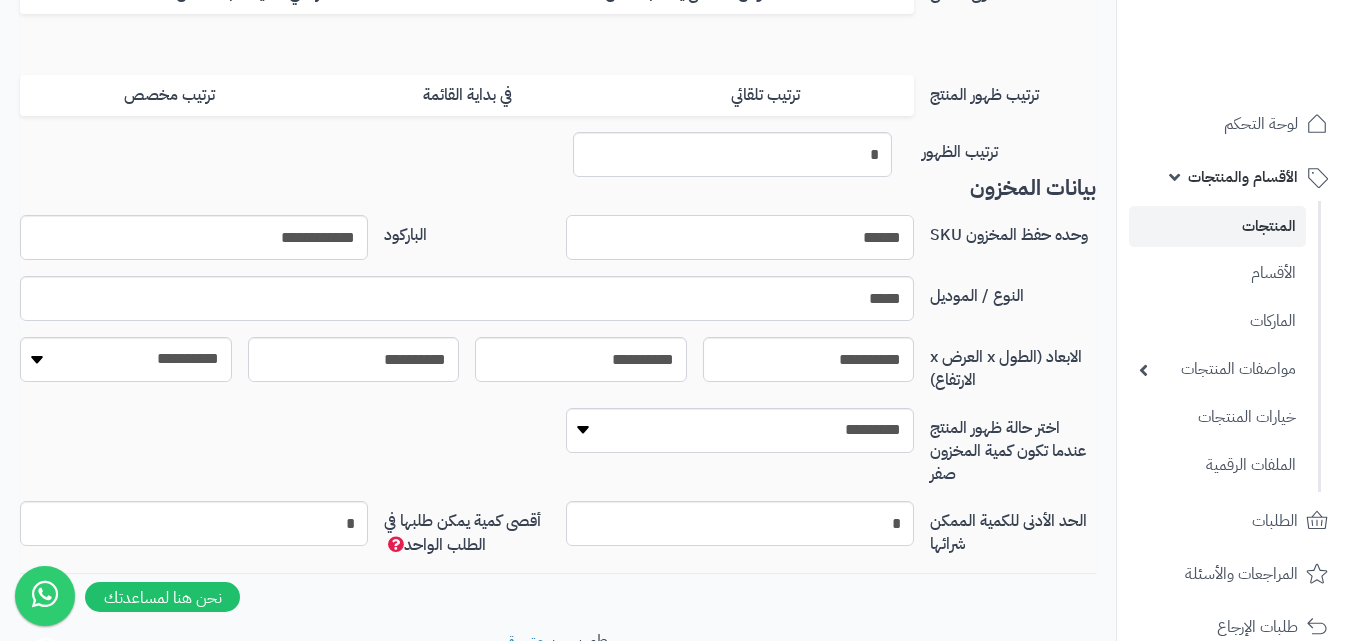scroll, scrollTop: 489, scrollLeft: 0, axis: vertical 